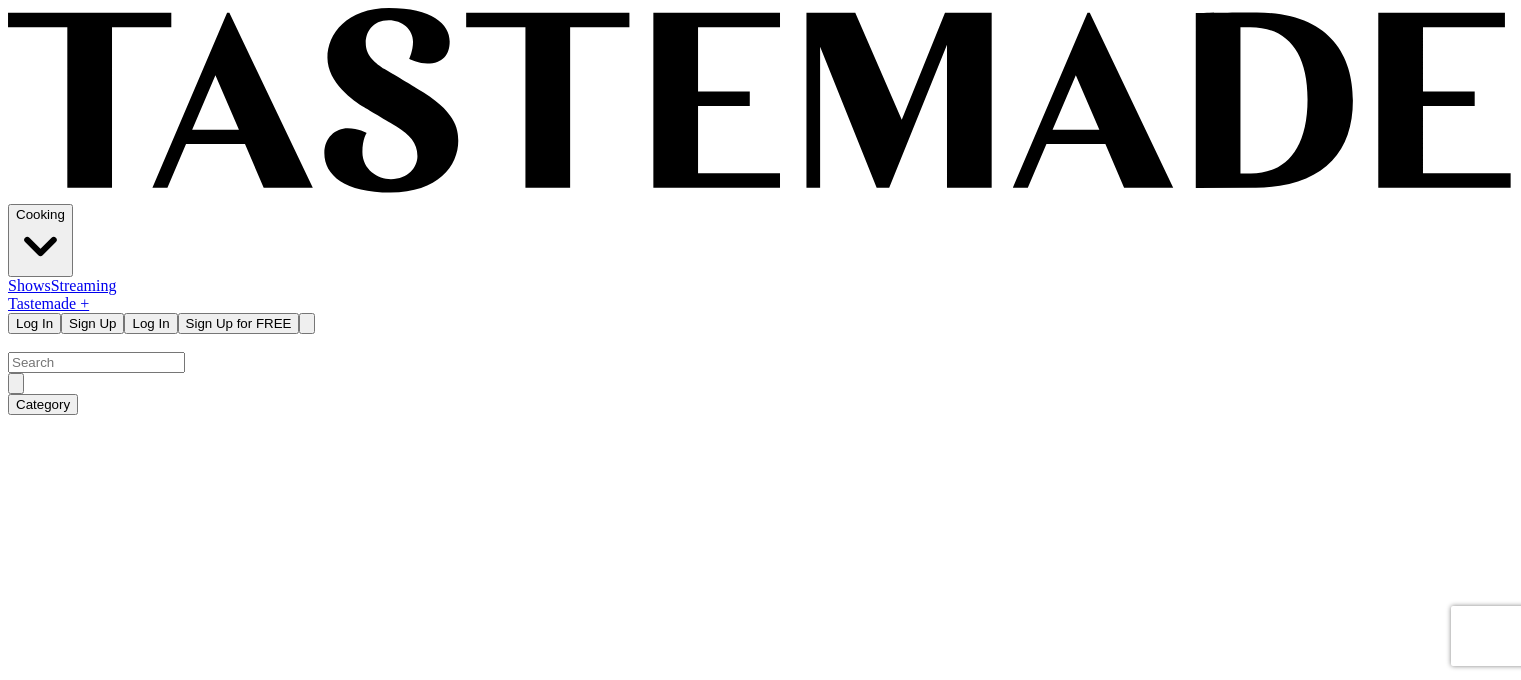 scroll, scrollTop: 0, scrollLeft: 0, axis: both 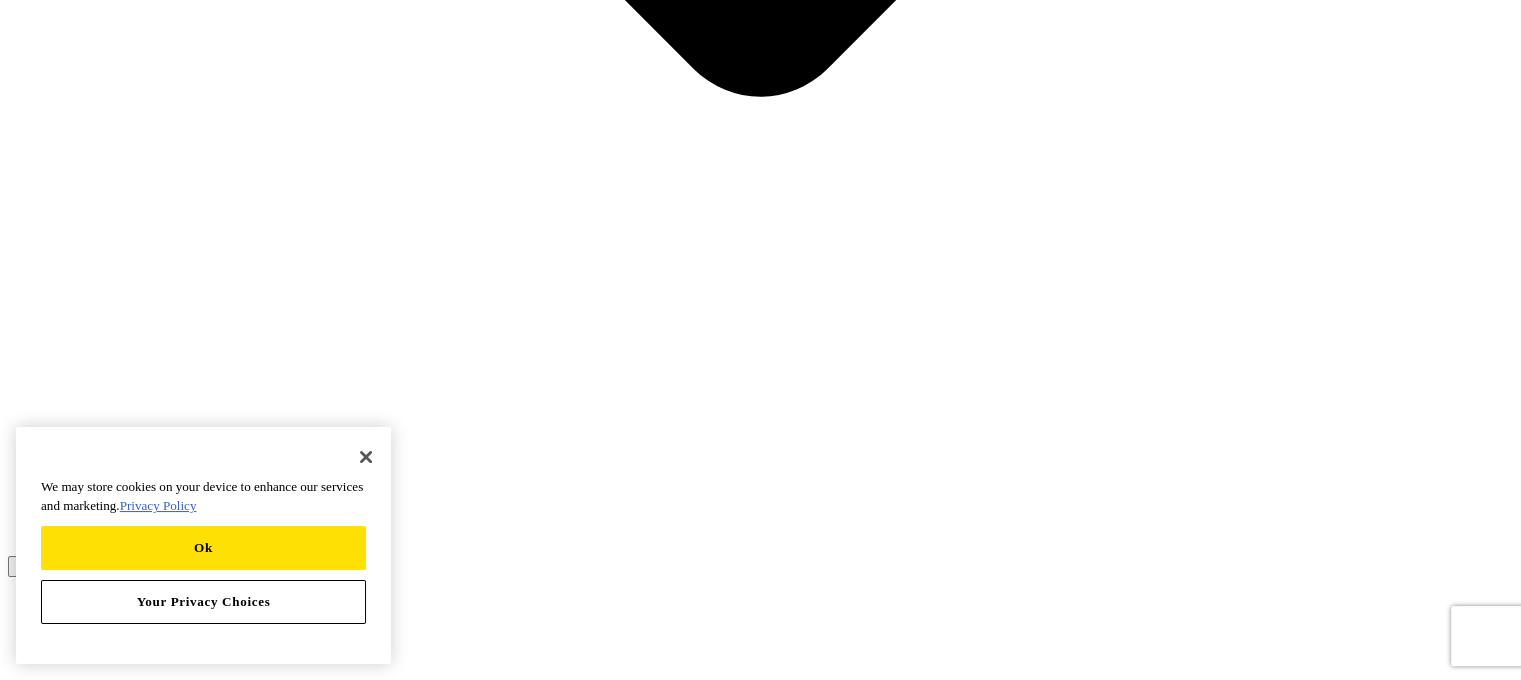 click at bounding box center [2265, 8141] 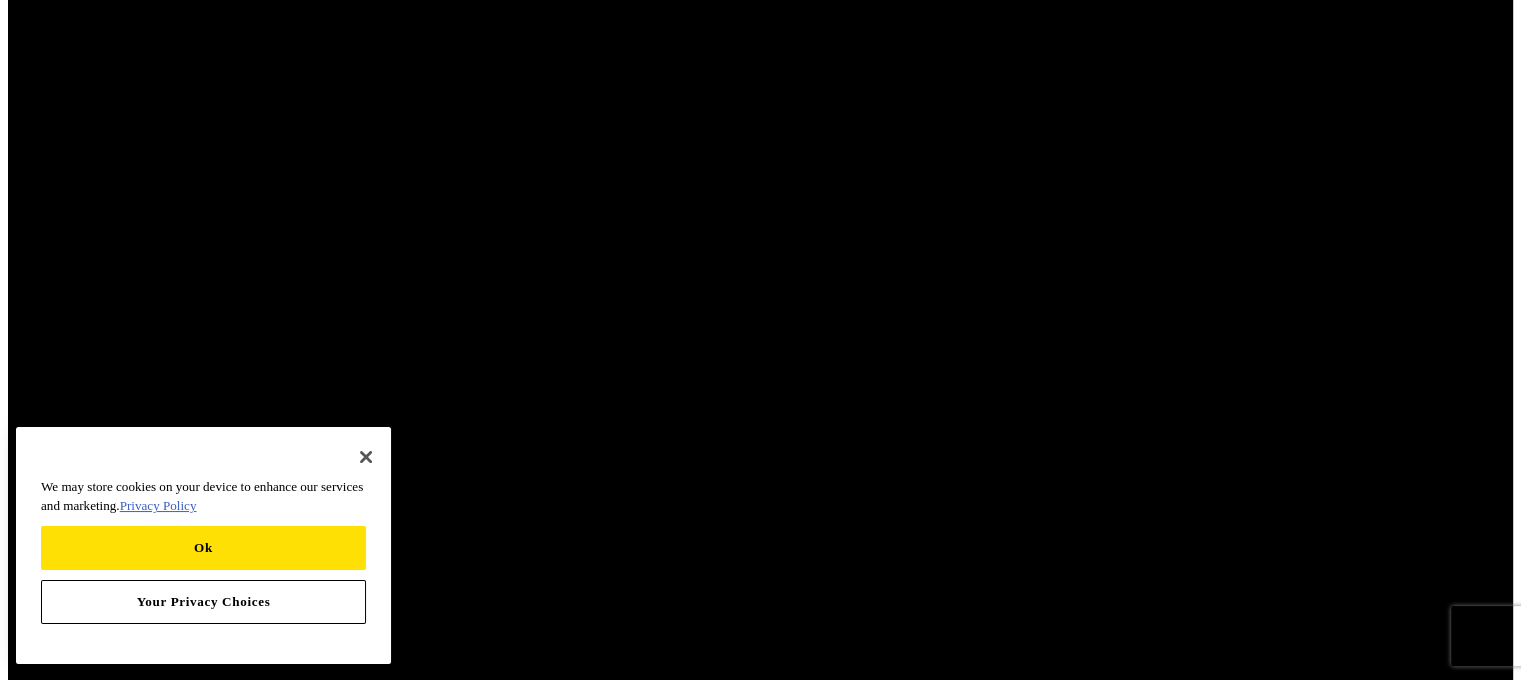 scroll, scrollTop: 1559, scrollLeft: 0, axis: vertical 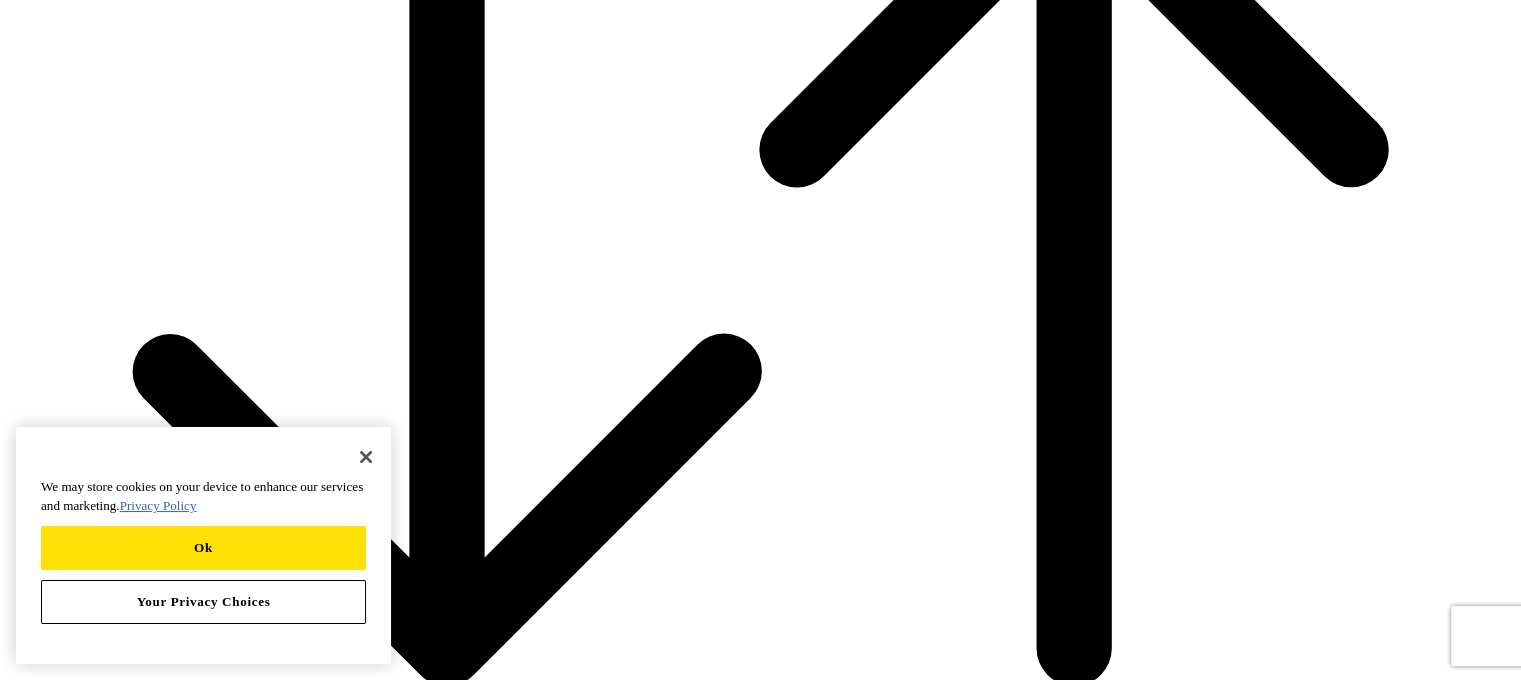 click on "Frankie's Cacio e Pepe" at bounding box center [121, 19575] 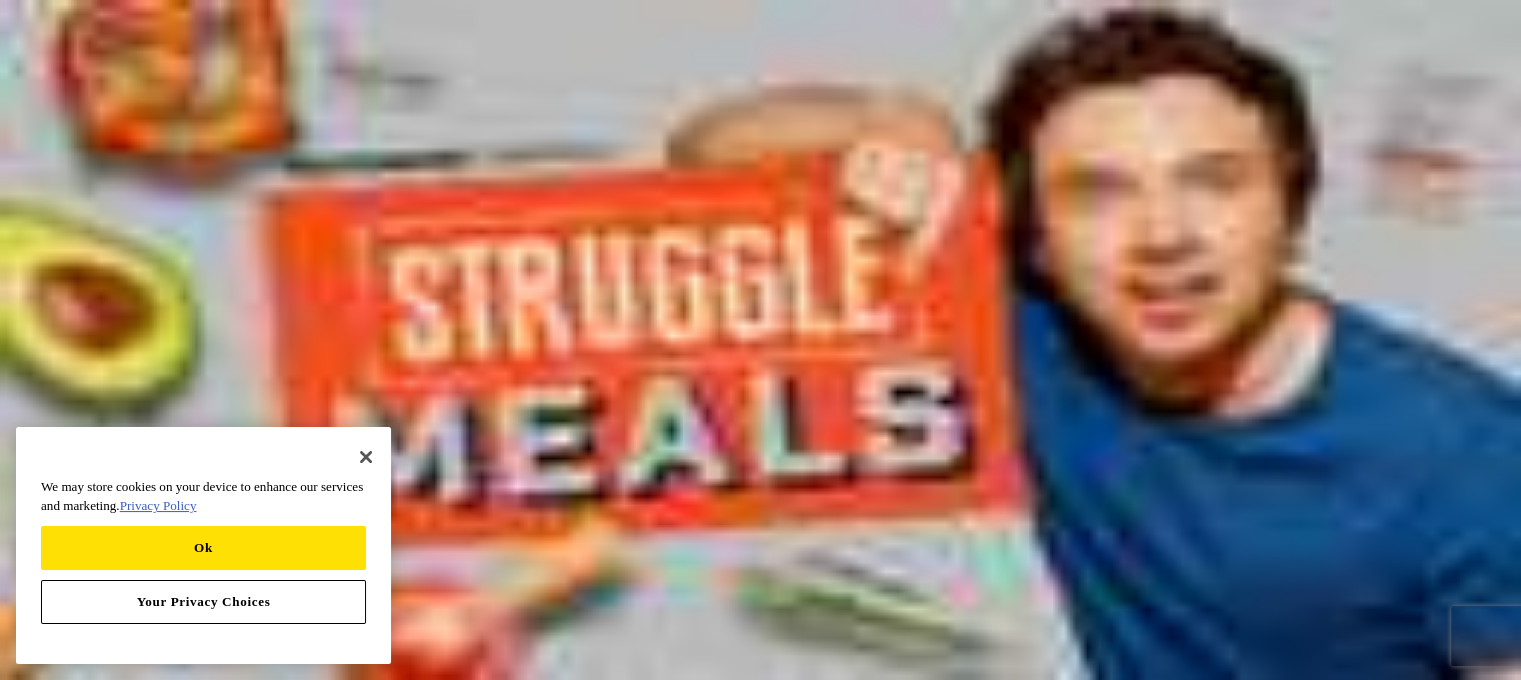 scroll, scrollTop: 0, scrollLeft: 0, axis: both 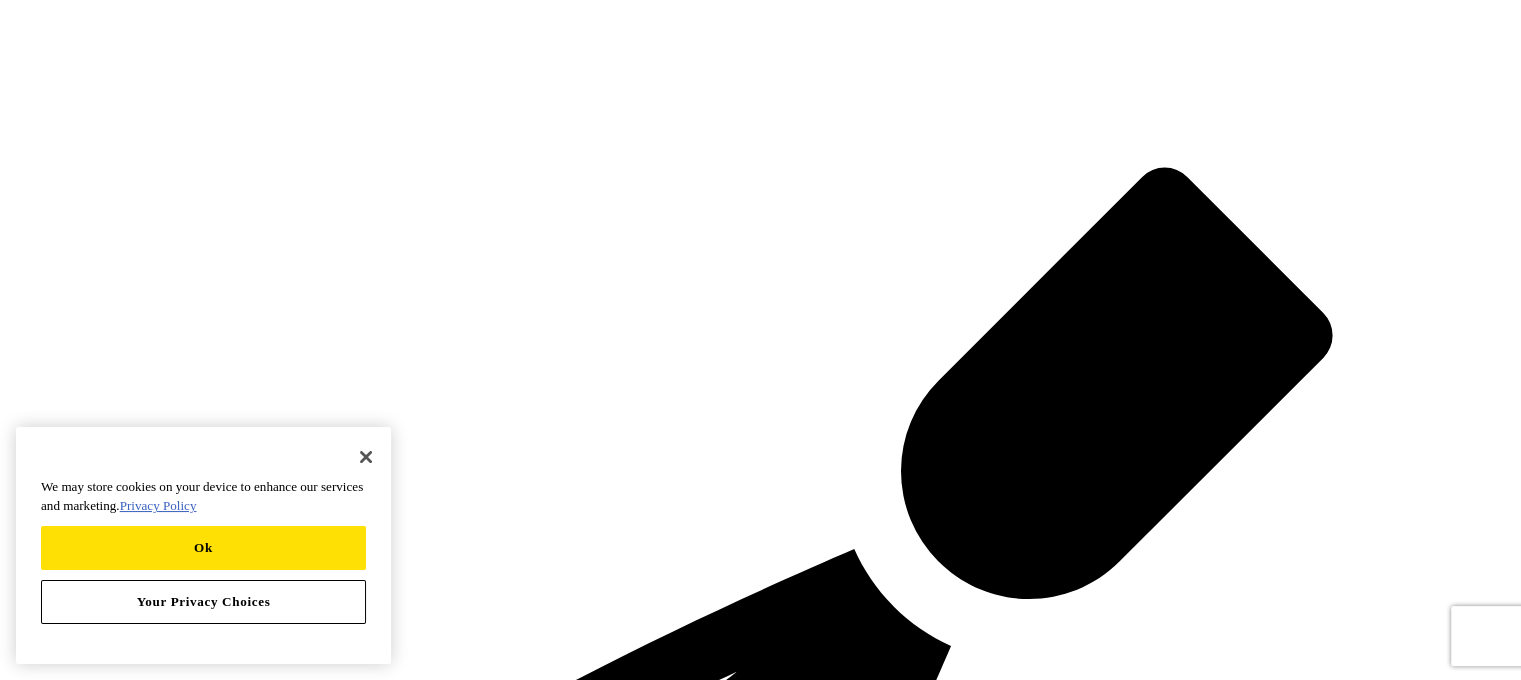click on "Keep reading Get access to the full recipe and  12,000  more! Sign Up for Free Already have an account?  Log In" at bounding box center (760, 6570) 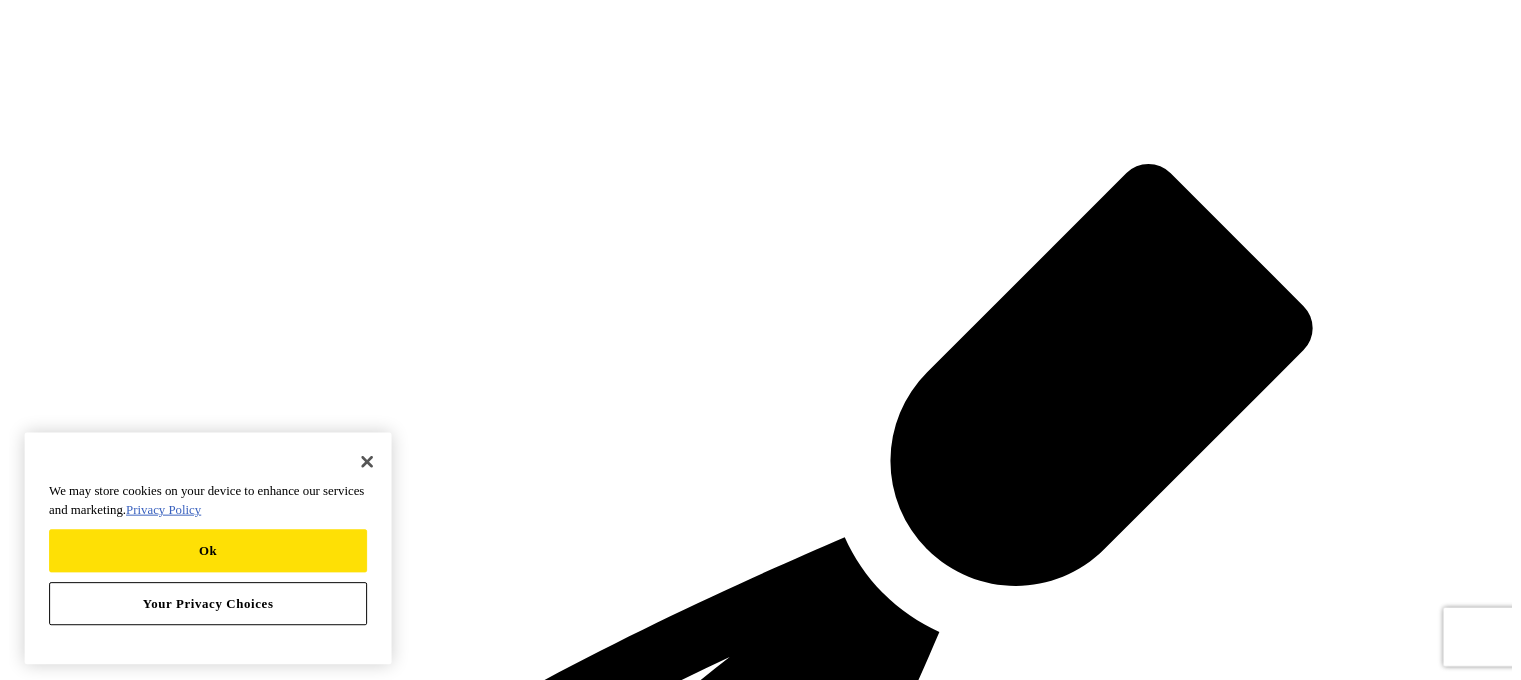 scroll, scrollTop: 22, scrollLeft: 0, axis: vertical 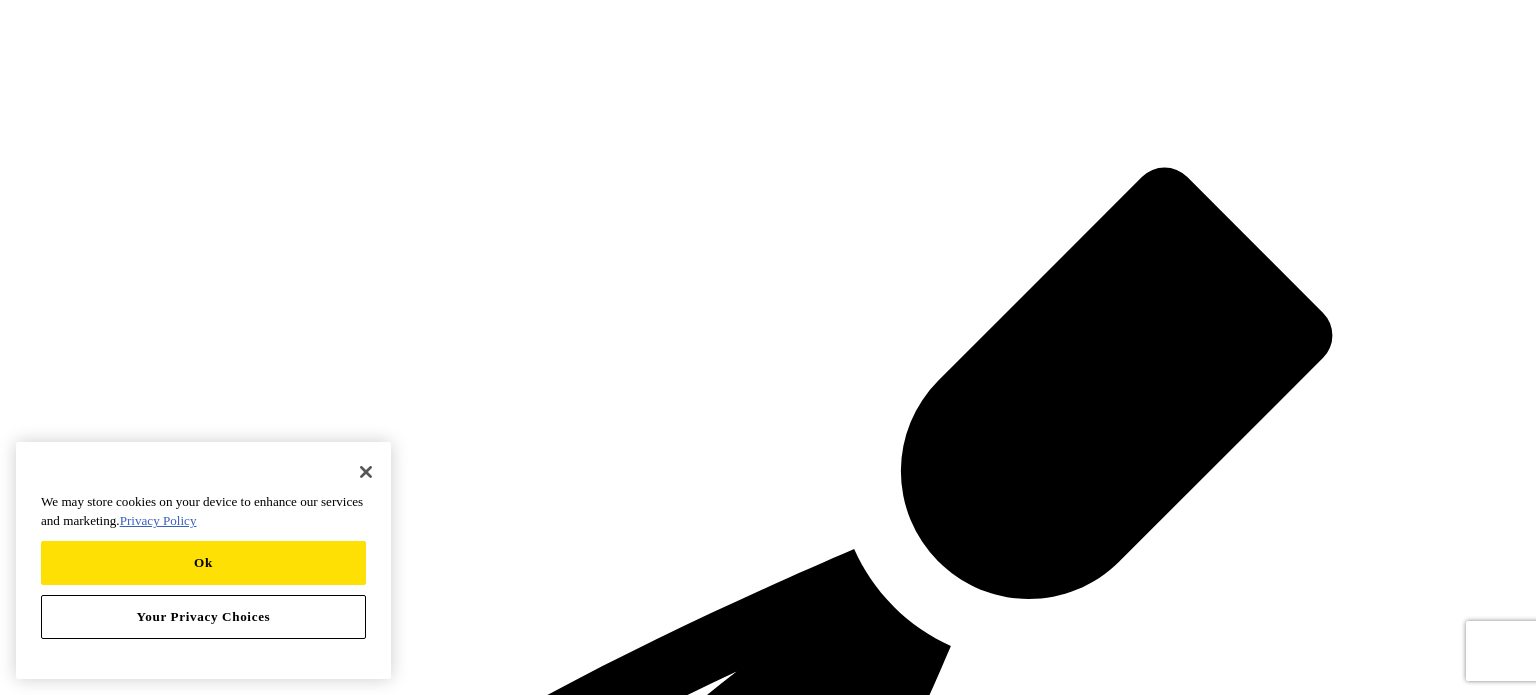 click at bounding box center (16, 18995) 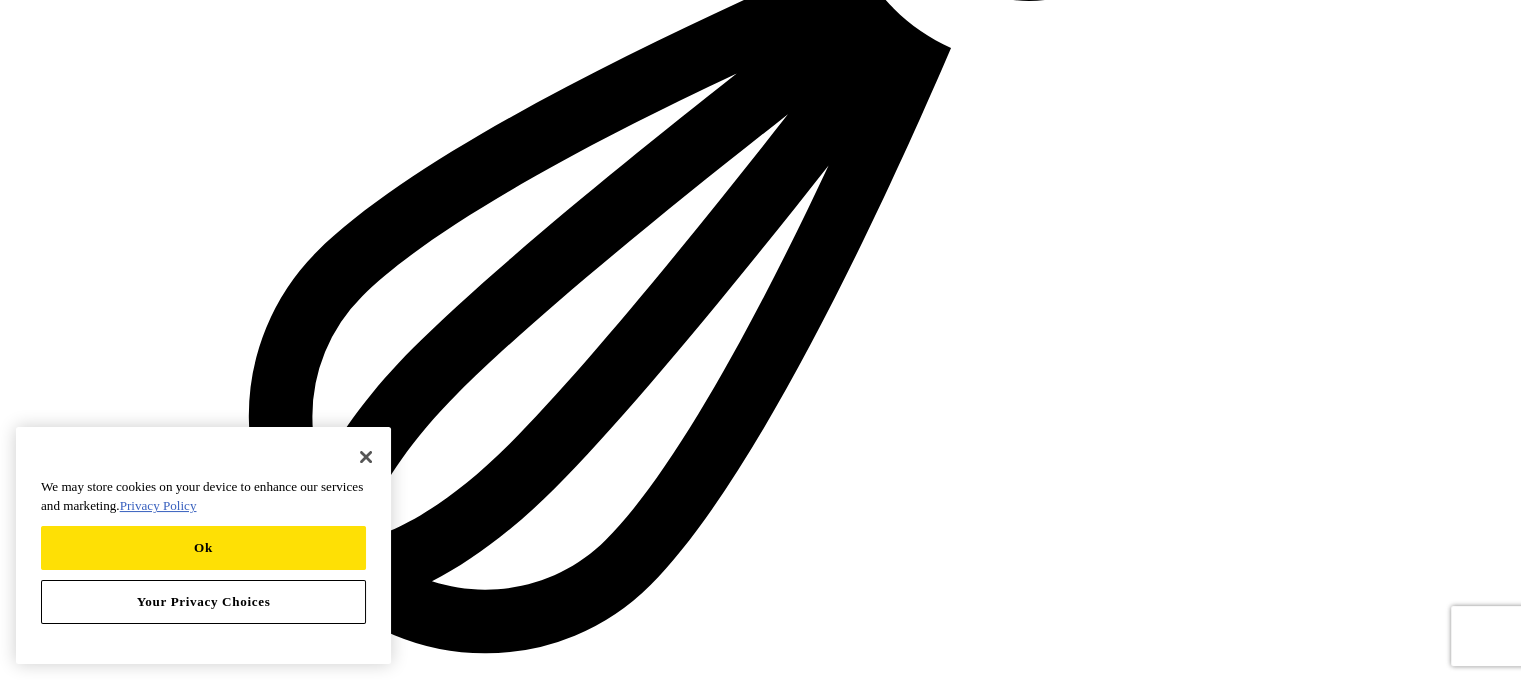scroll, scrollTop: 1335, scrollLeft: 0, axis: vertical 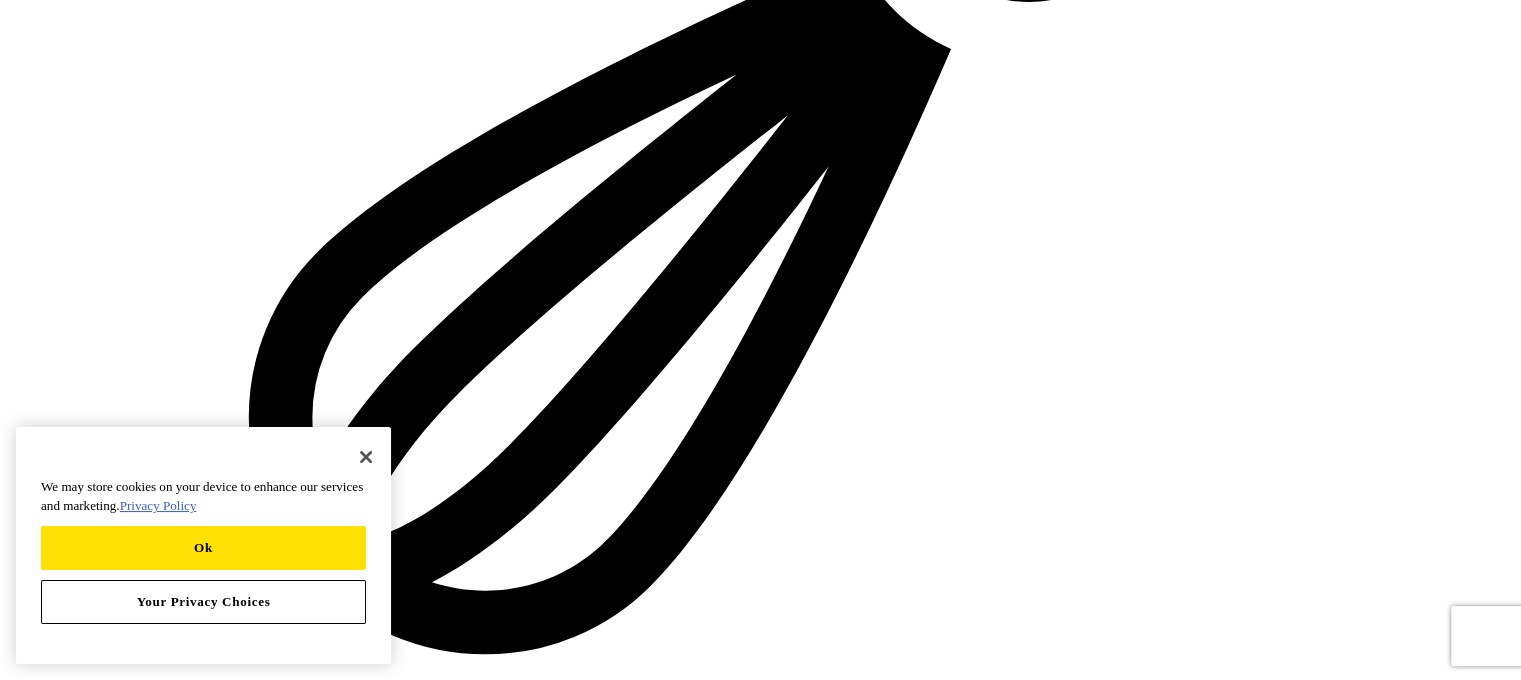click on "Loaded :  100.00% 0:05 0:05" at bounding box center (739, 7736) 